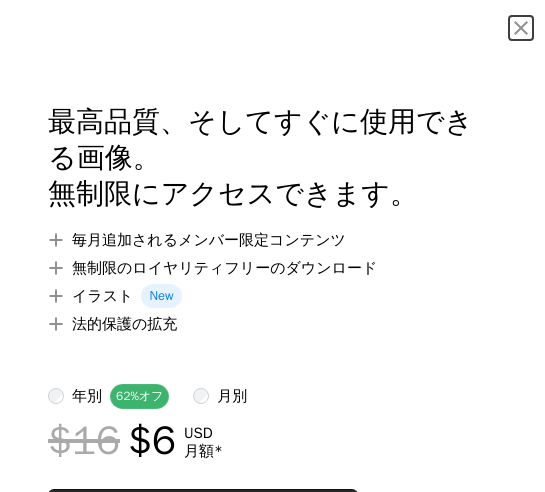 scroll, scrollTop: 7600, scrollLeft: 0, axis: vertical 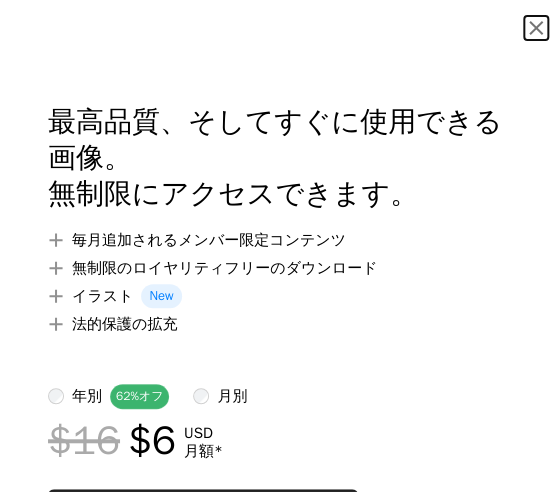 click on "An X shape" at bounding box center (536, 28) 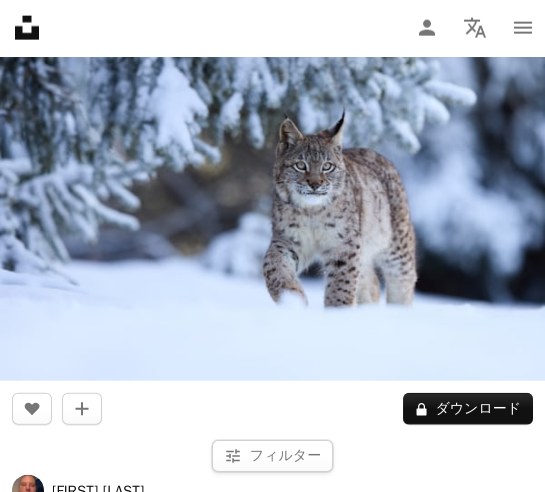 click at bounding box center [272, 190] 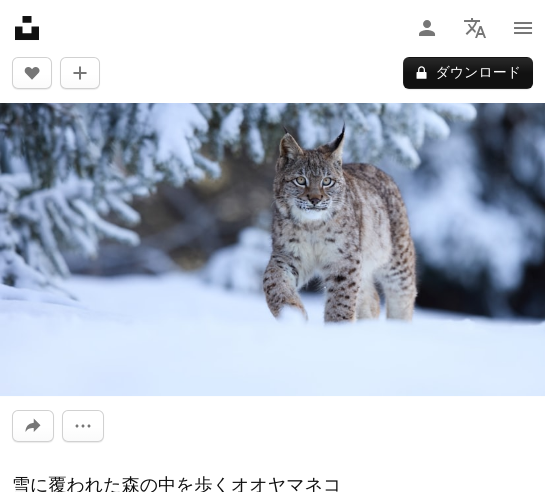scroll, scrollTop: 200, scrollLeft: 0, axis: vertical 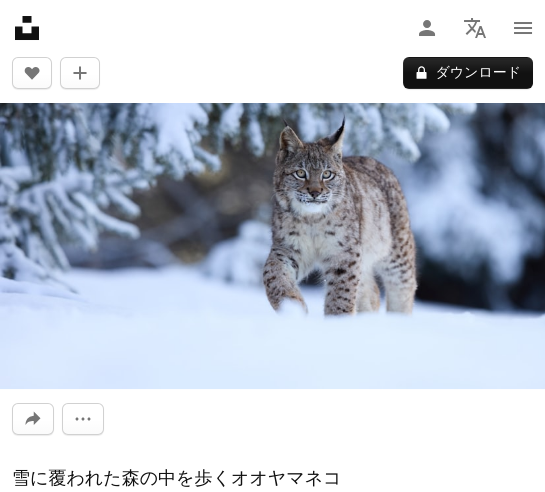 click at bounding box center [272, 197] 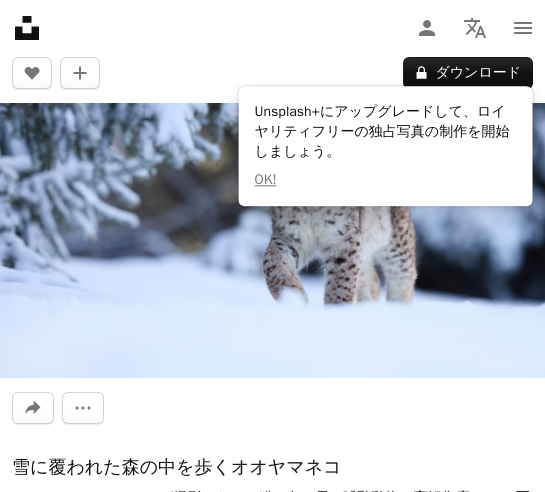 scroll, scrollTop: 200, scrollLeft: 0, axis: vertical 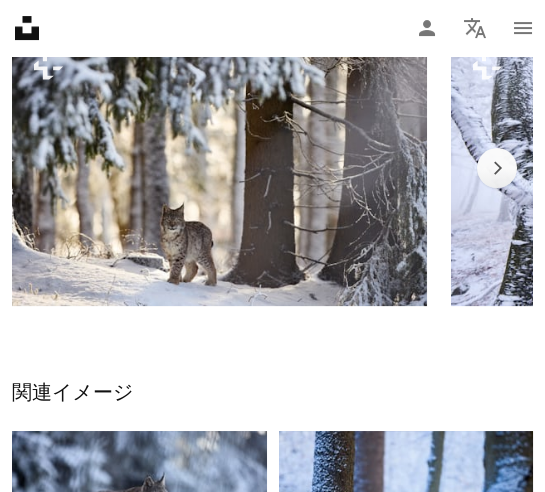click at bounding box center [219, 168] 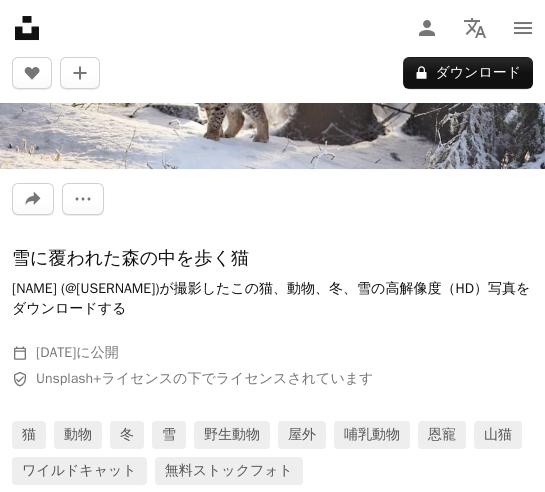 scroll, scrollTop: 0, scrollLeft: 0, axis: both 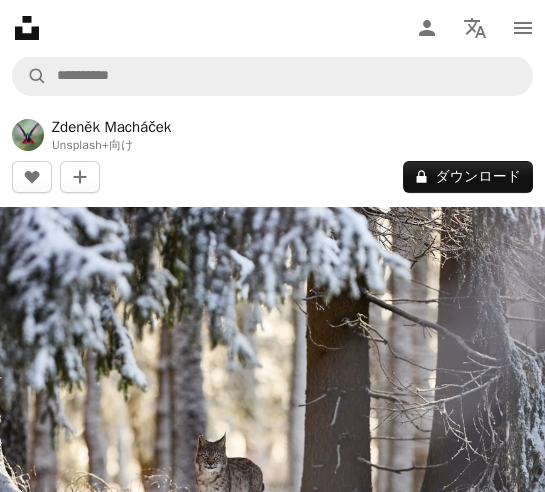click at bounding box center (272, 387) 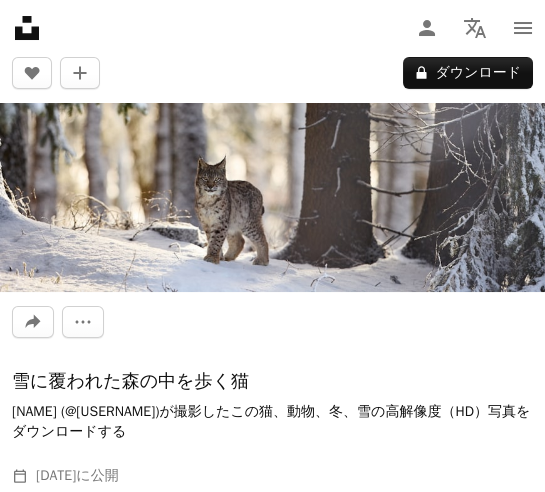 scroll, scrollTop: 300, scrollLeft: 0, axis: vertical 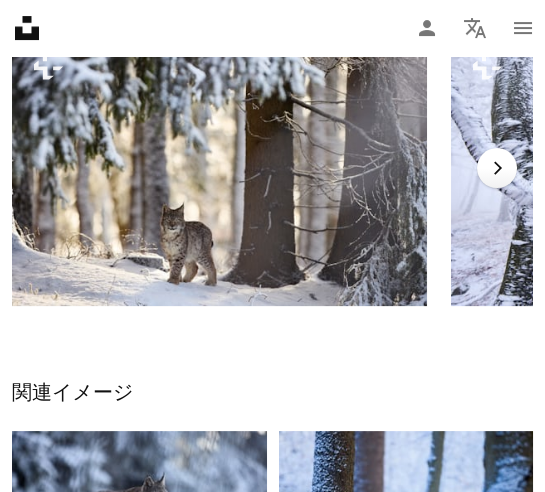 click on "Chevron right" 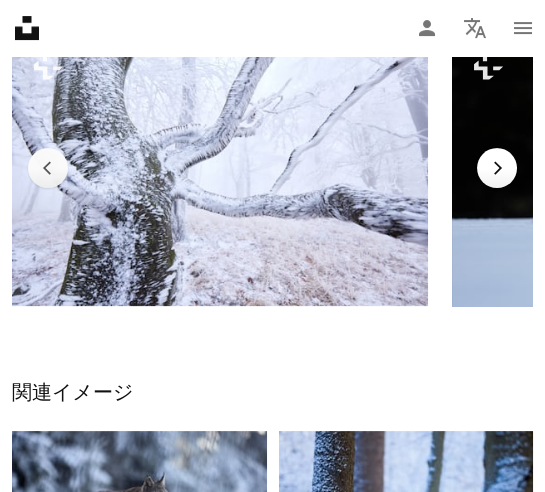 click on "Chevron right" 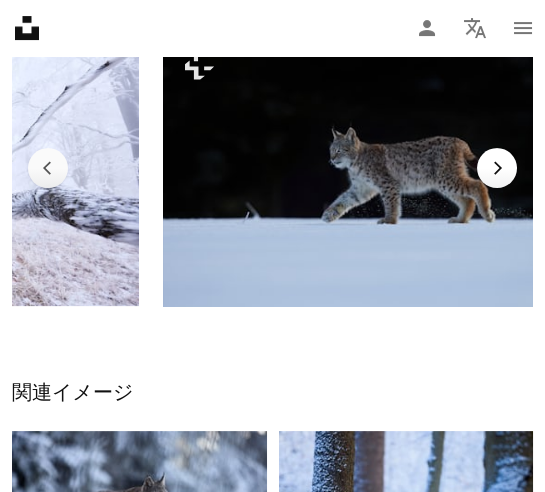 scroll, scrollTop: 0, scrollLeft: 878, axis: horizontal 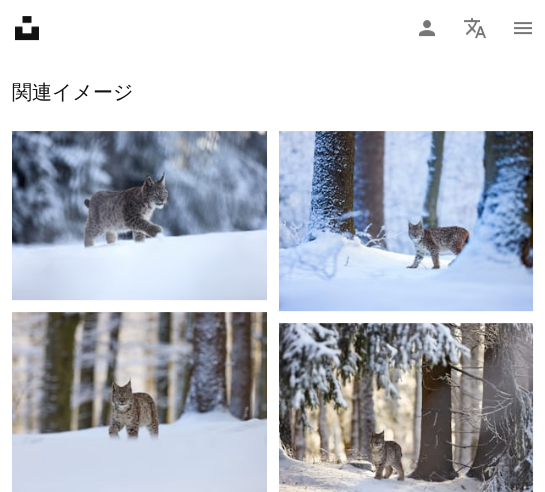 click at bounding box center [406, 221] 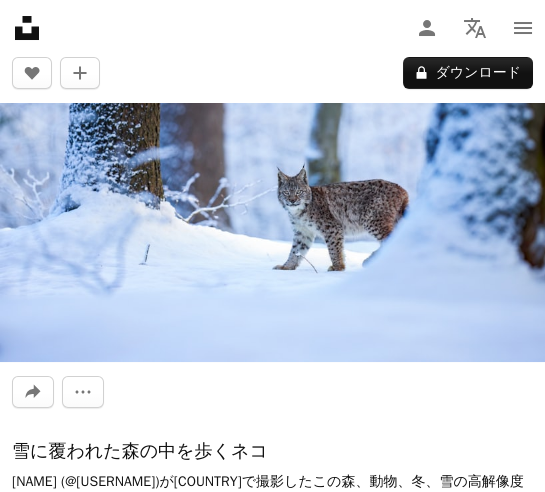 scroll, scrollTop: 0, scrollLeft: 0, axis: both 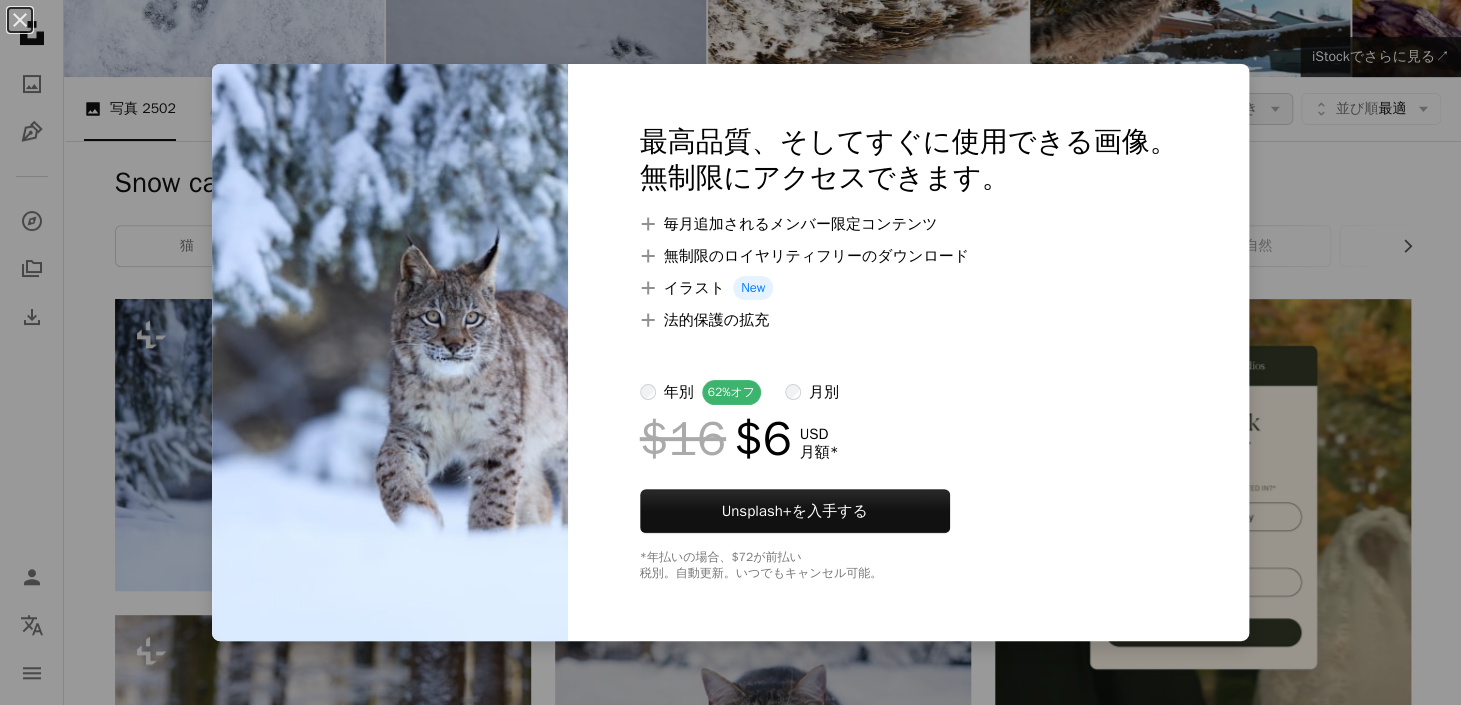 click on "An X shape 最高品質、そしてすぐに使用できる画像。 無制限にアクセスできます。 A plus sign 毎月追加されるメンバー限定コンテンツ A plus sign 無制限のロイヤリティフリーのダウンロード A plus sign イラスト  New A plus sign 法的保護の拡充 年別 62% オフ 月別 $16   $6 USD 月額 * Unsplash+ を入手する *年払いの場合、 $72 が前払い 税別。自動更新。いつでもキャンセル可能。" at bounding box center (730, 352) 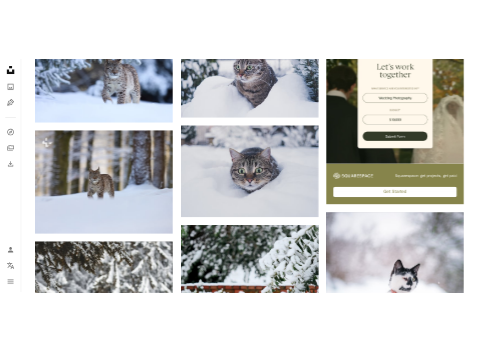 scroll, scrollTop: 600, scrollLeft: 0, axis: vertical 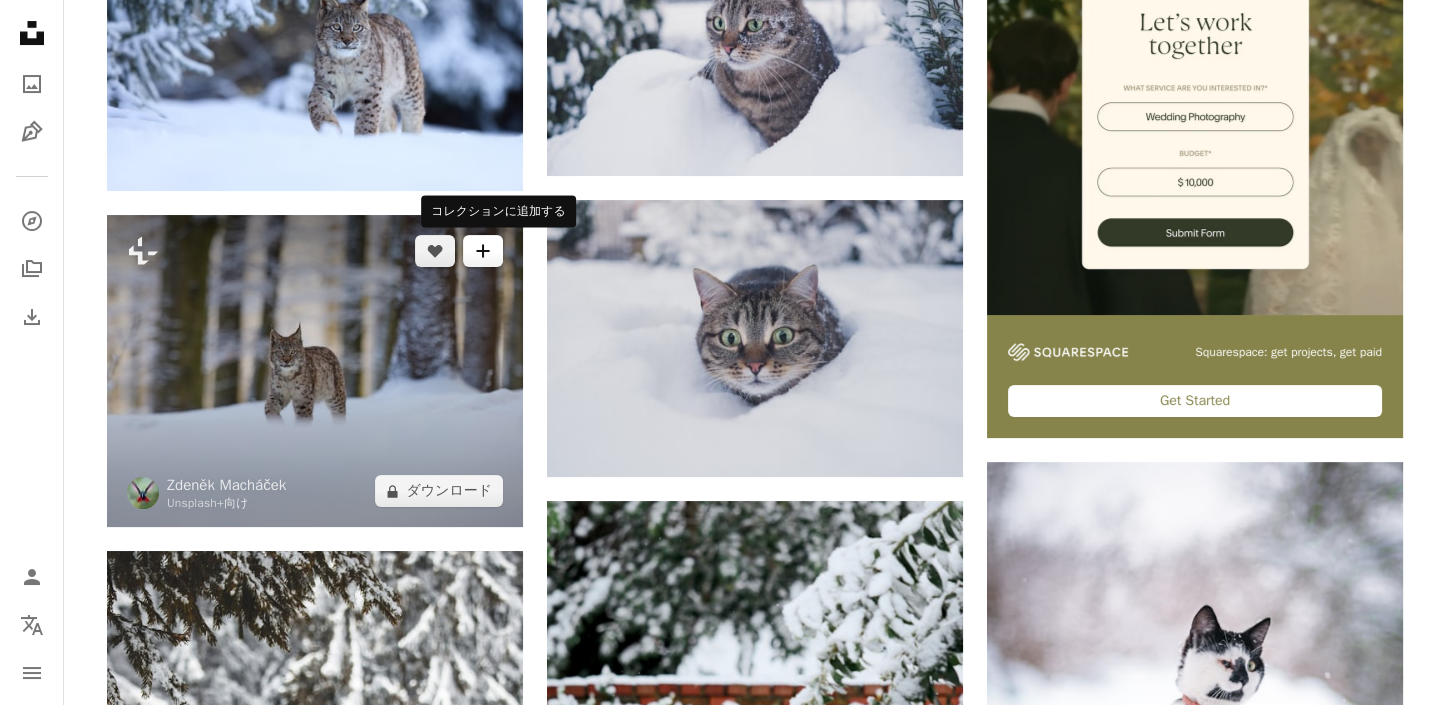 click on "A plus sign" 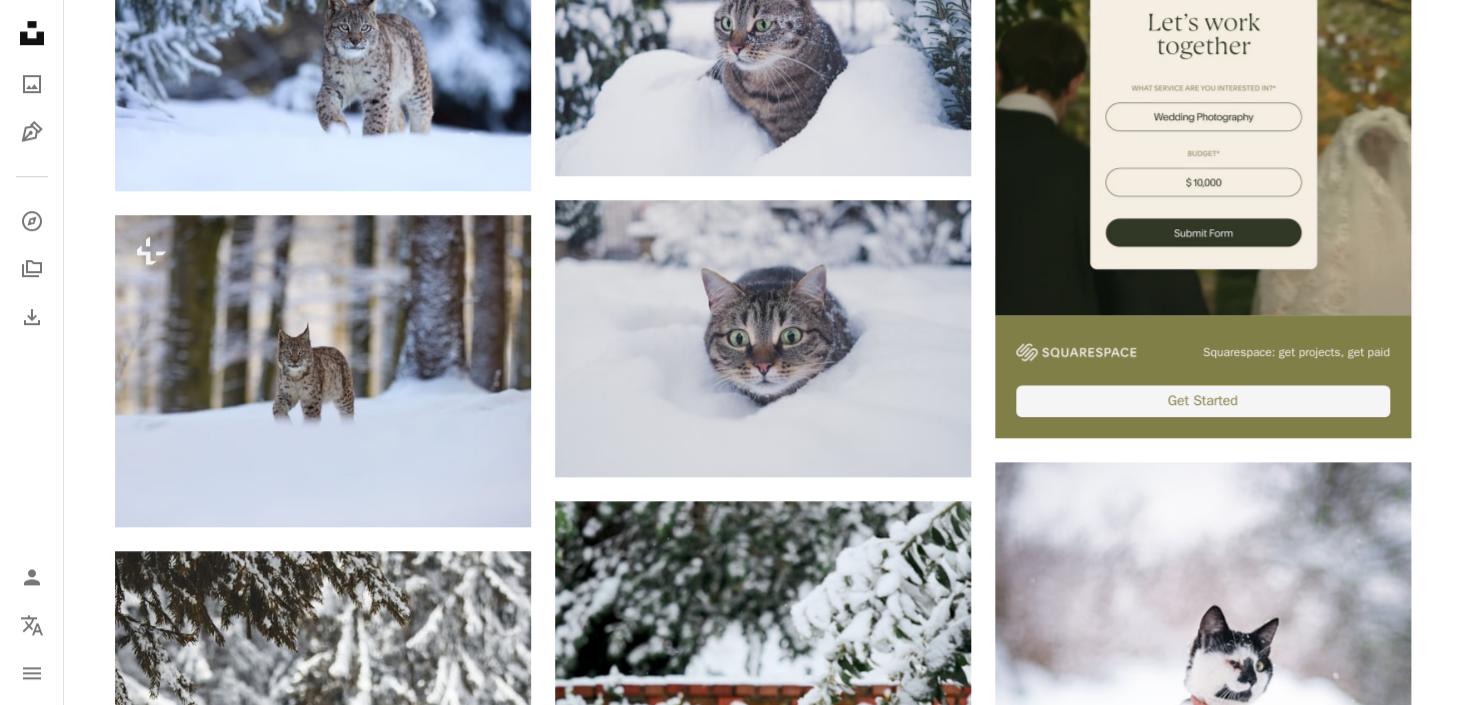 click on "[FIRST] [LAST] [EMAIL] [USERNAME] [PASSWORD]" at bounding box center (730, 4325) 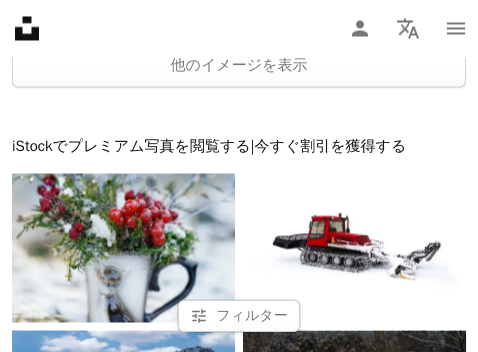 scroll, scrollTop: 12700, scrollLeft: 0, axis: vertical 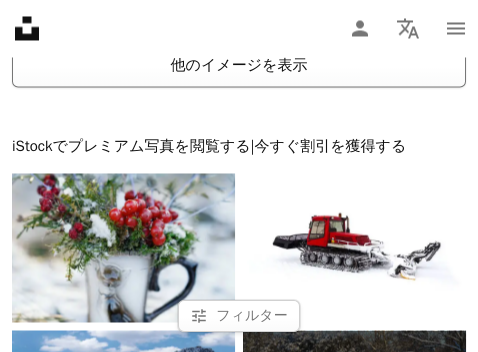 click on "他のイメージを表示" at bounding box center (239, 65) 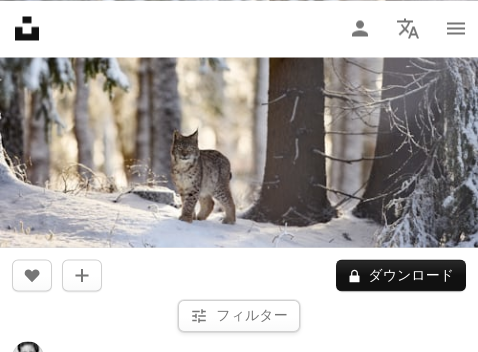 scroll, scrollTop: 12900, scrollLeft: 0, axis: vertical 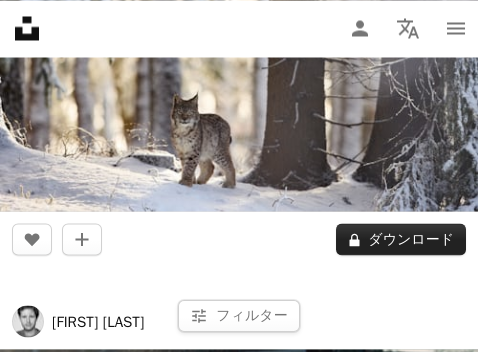 click on "A lock ダウンロード" at bounding box center (401, 239) 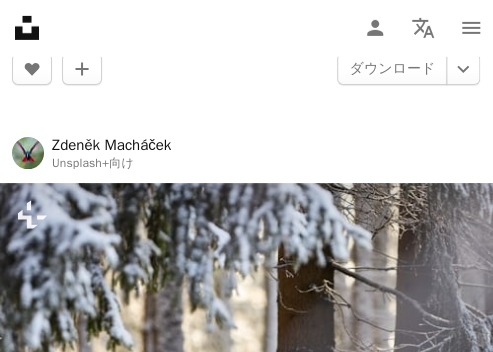 click on "An X shape" at bounding box center (469, 12307) 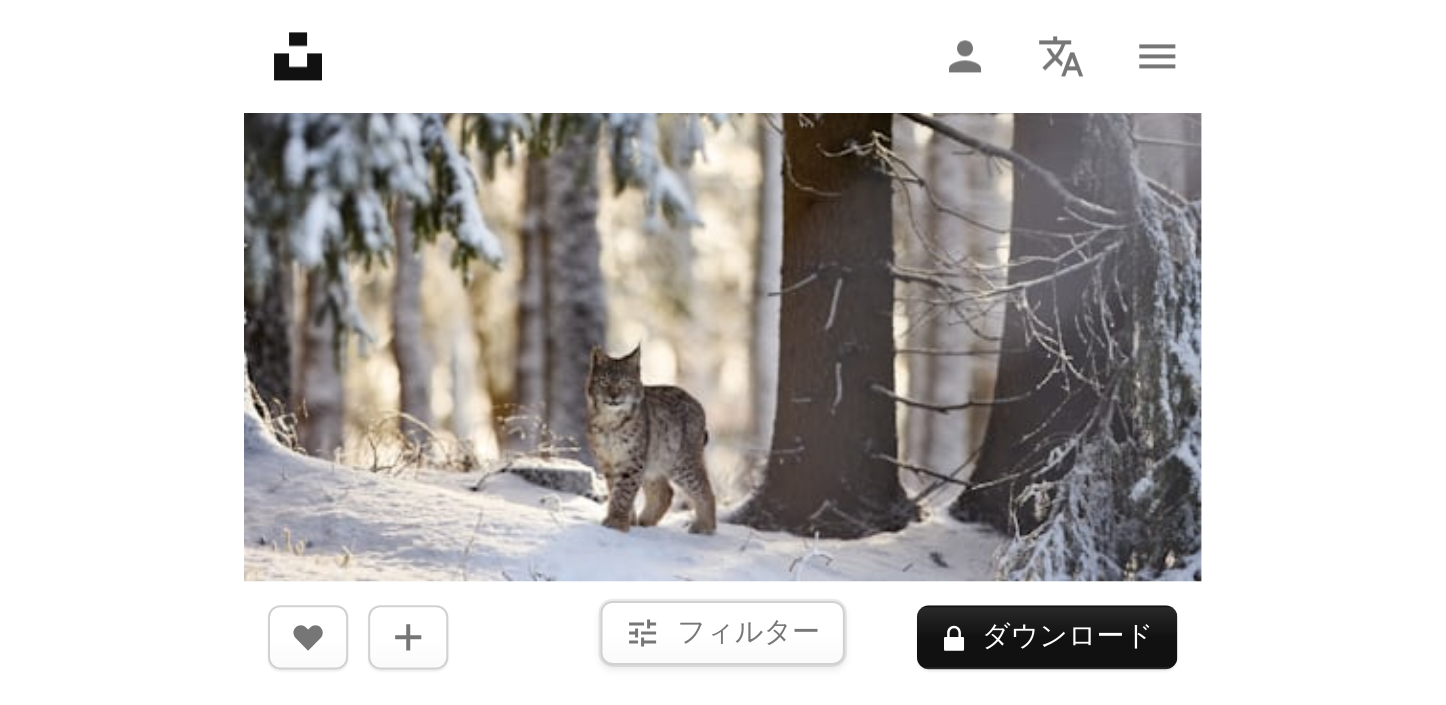 scroll, scrollTop: 12600, scrollLeft: 0, axis: vertical 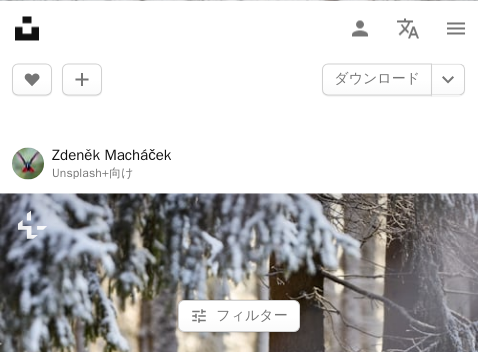 drag, startPoint x: 51, startPoint y: 152, endPoint x: 183, endPoint y: 160, distance: 132.2422 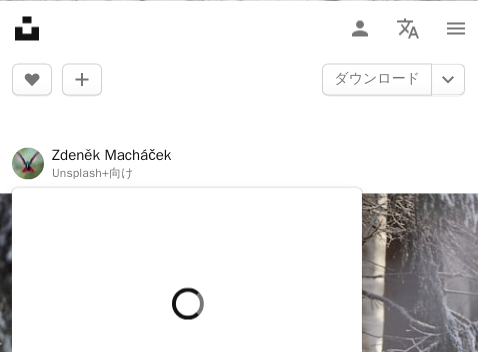 copy on "Zdeněk Macháček" 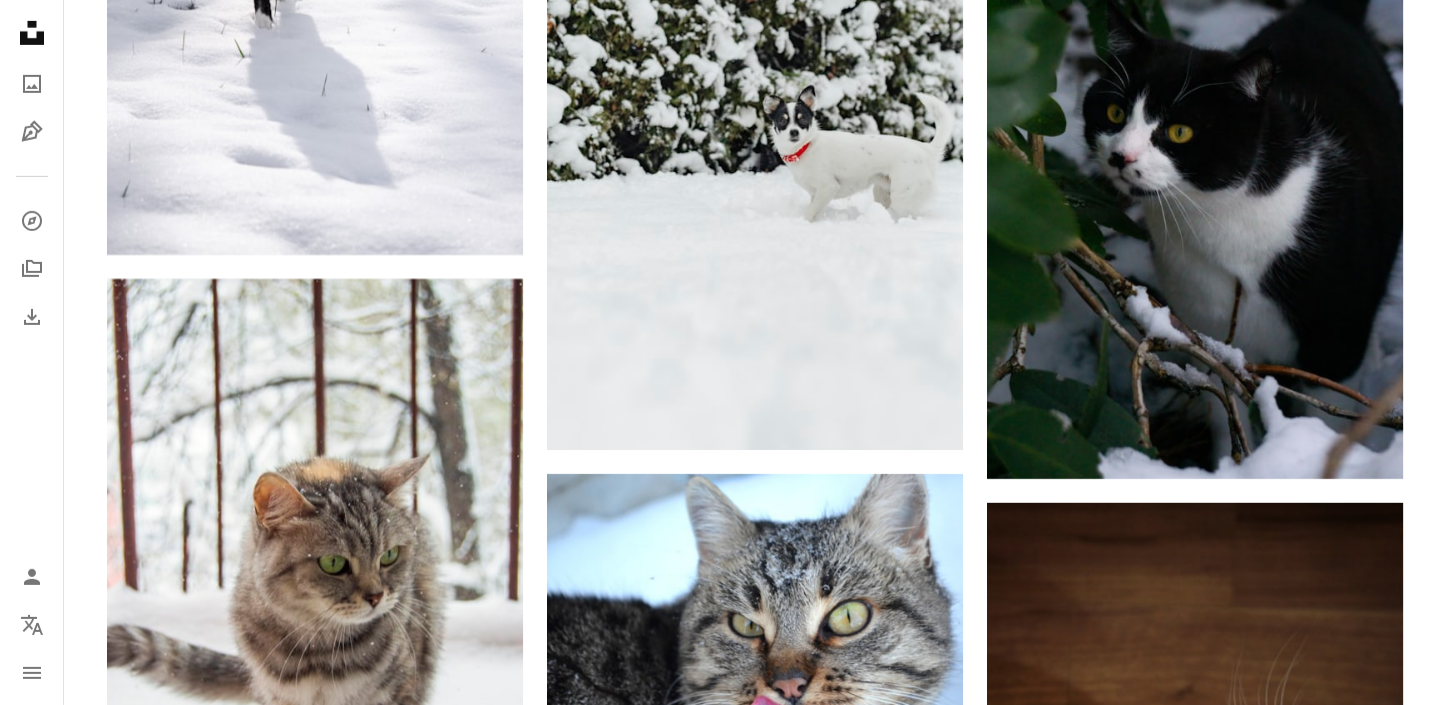 scroll, scrollTop: 12600, scrollLeft: 0, axis: vertical 